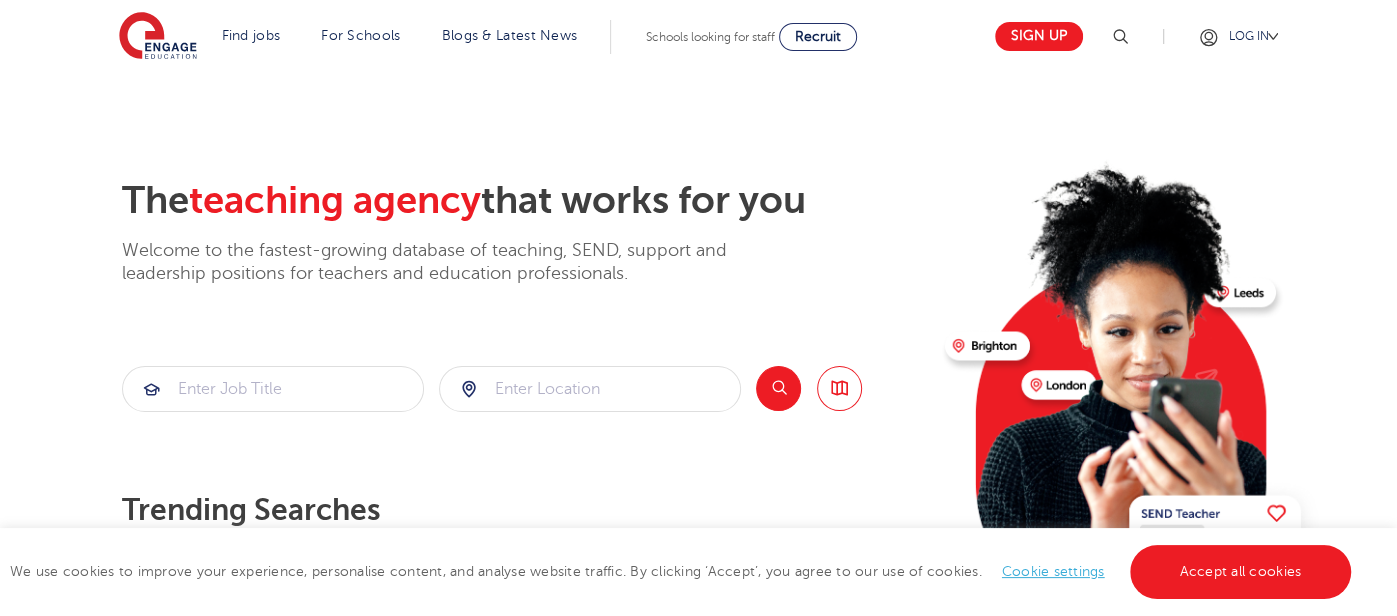 scroll, scrollTop: 0, scrollLeft: 0, axis: both 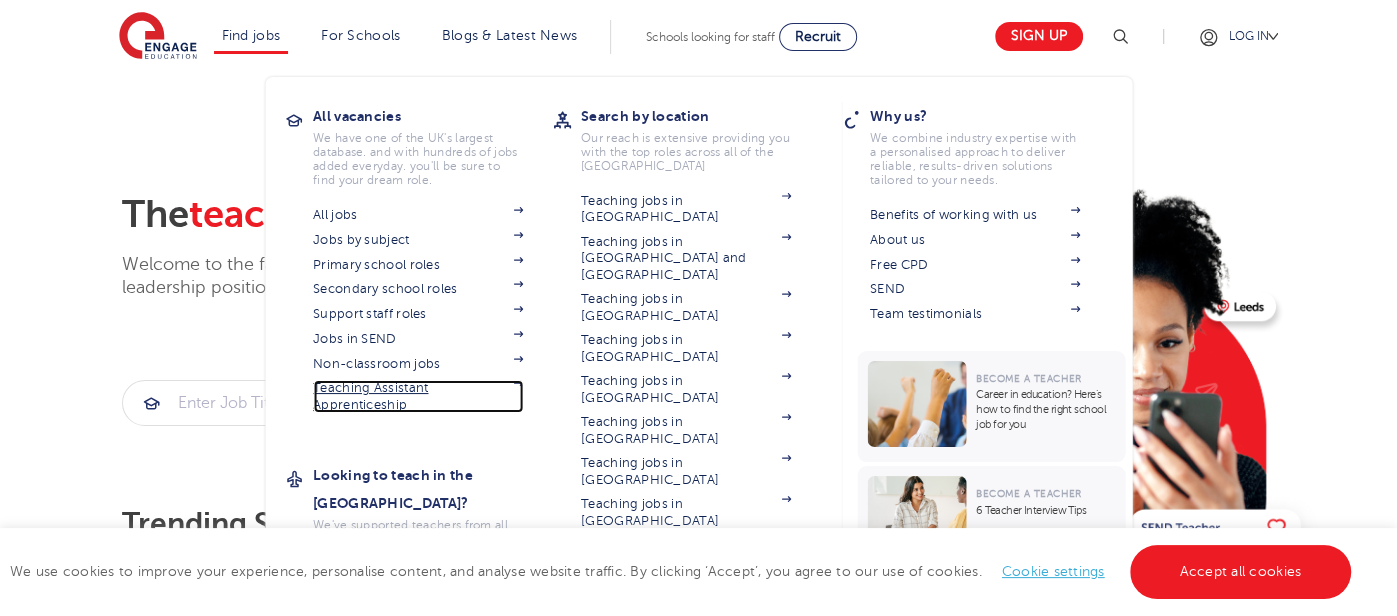 click on "Teaching Assistant Apprenticeship" at bounding box center [418, 396] 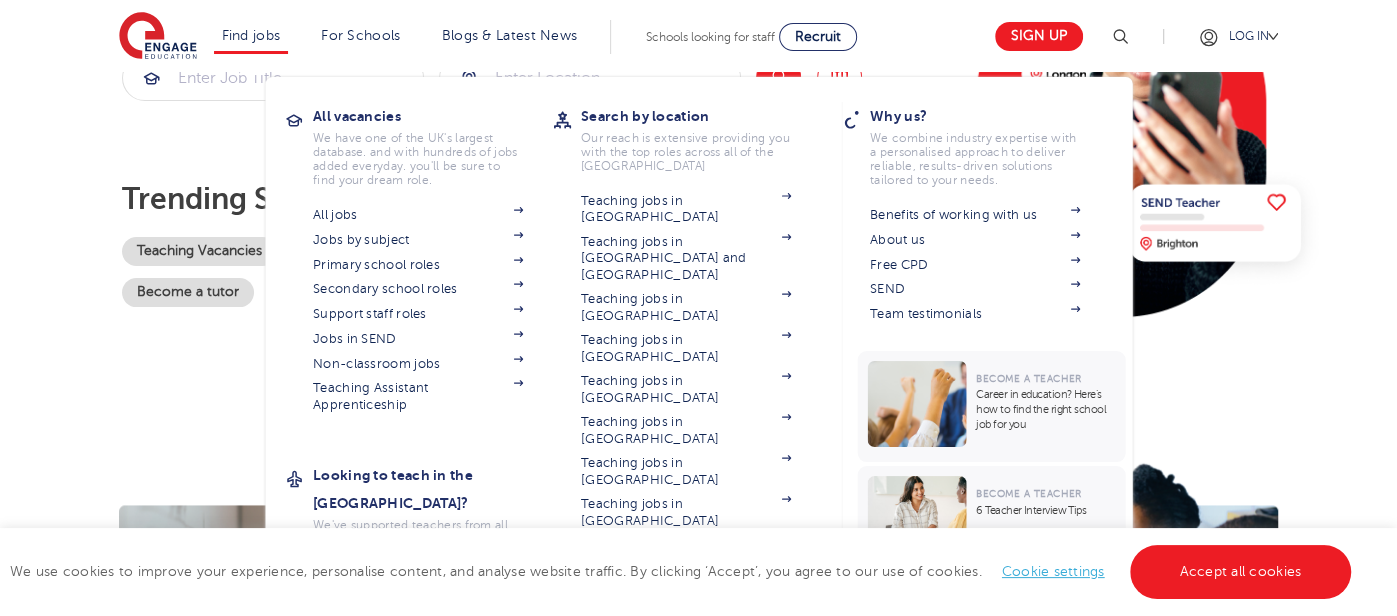 scroll, scrollTop: 335, scrollLeft: 0, axis: vertical 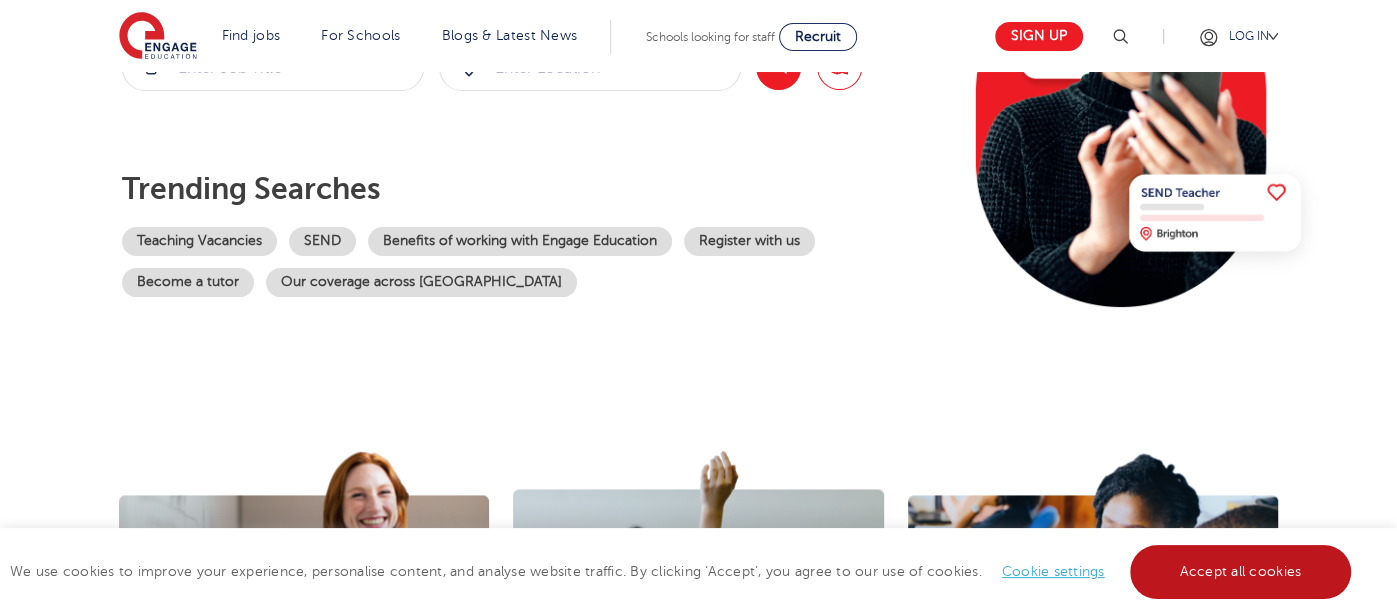 click on "Accept all cookies" at bounding box center [1241, 572] 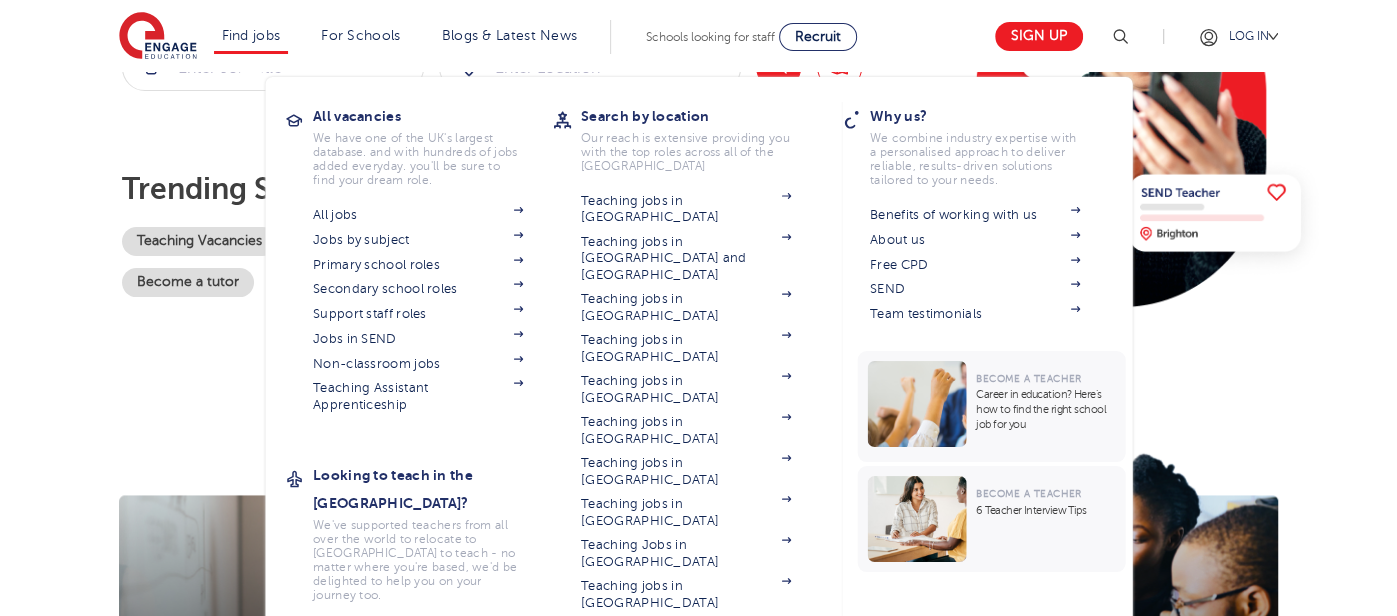 click on "View all locations" at bounding box center (686, 750) 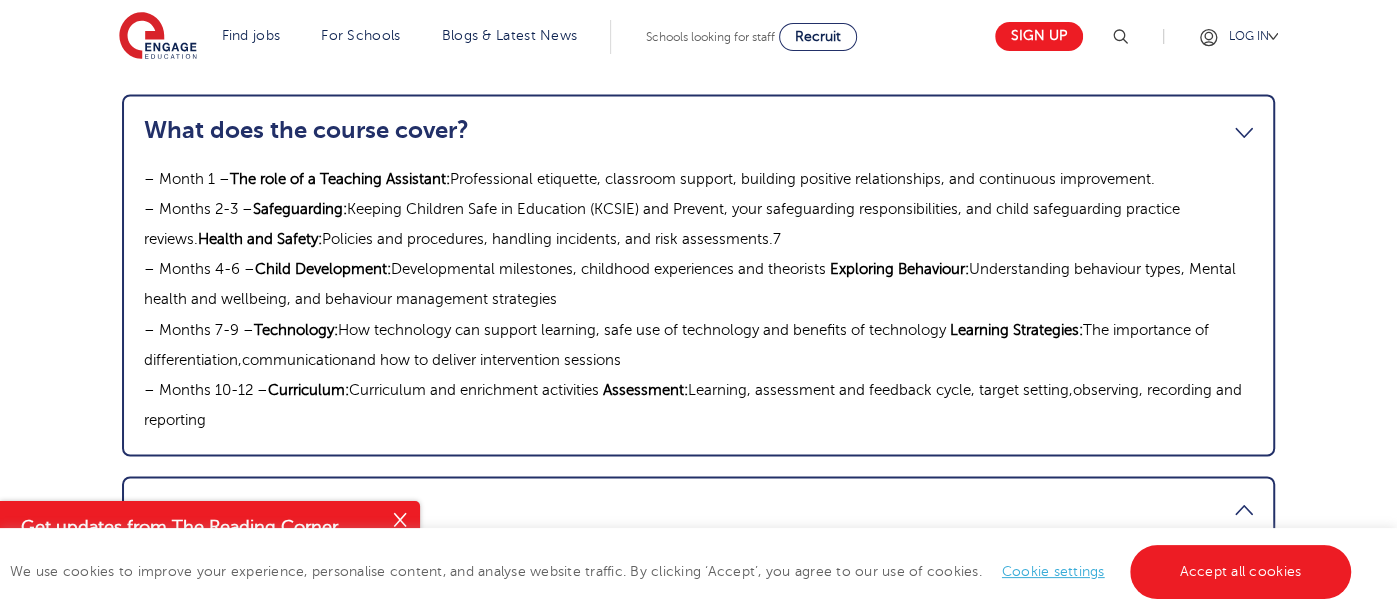 scroll, scrollTop: 2238, scrollLeft: 0, axis: vertical 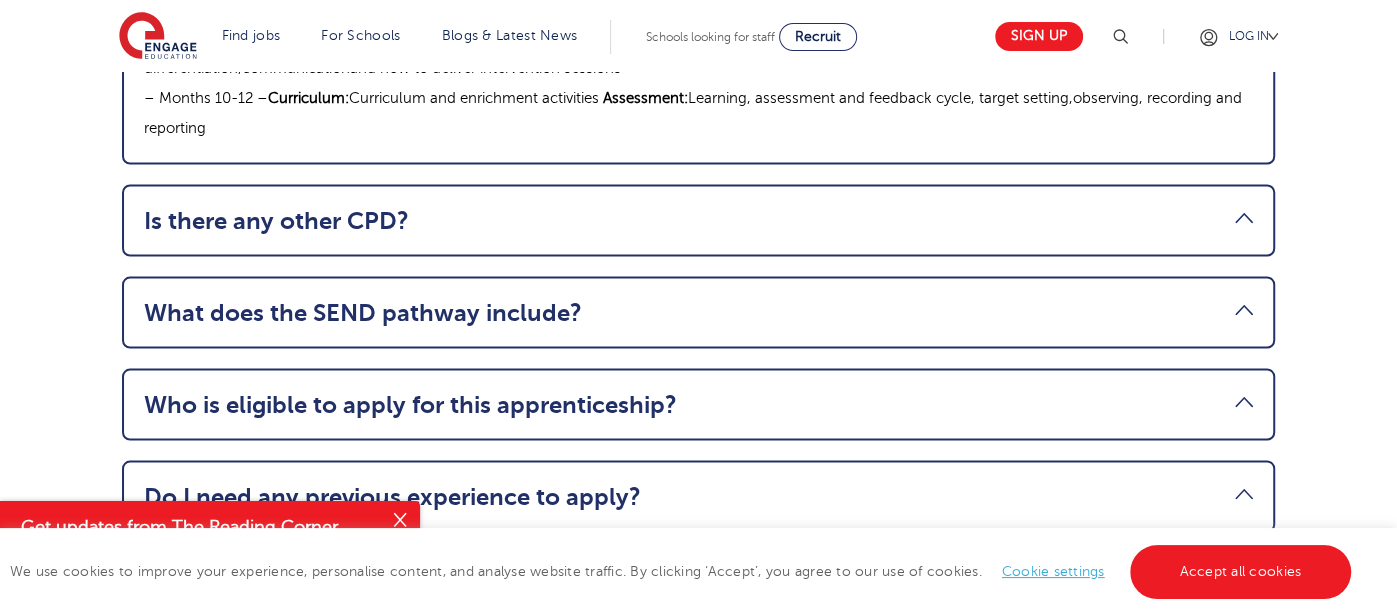 click on "Is there any other CPD?" at bounding box center (698, 220) 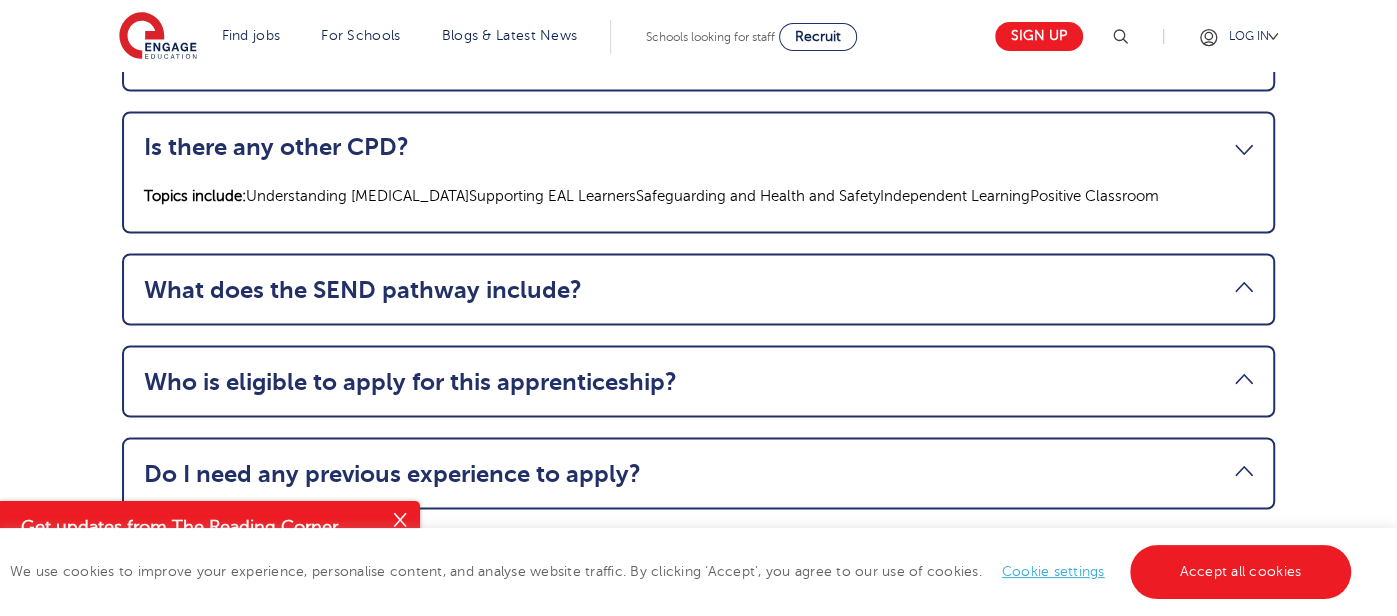 scroll, scrollTop: 2283, scrollLeft: 0, axis: vertical 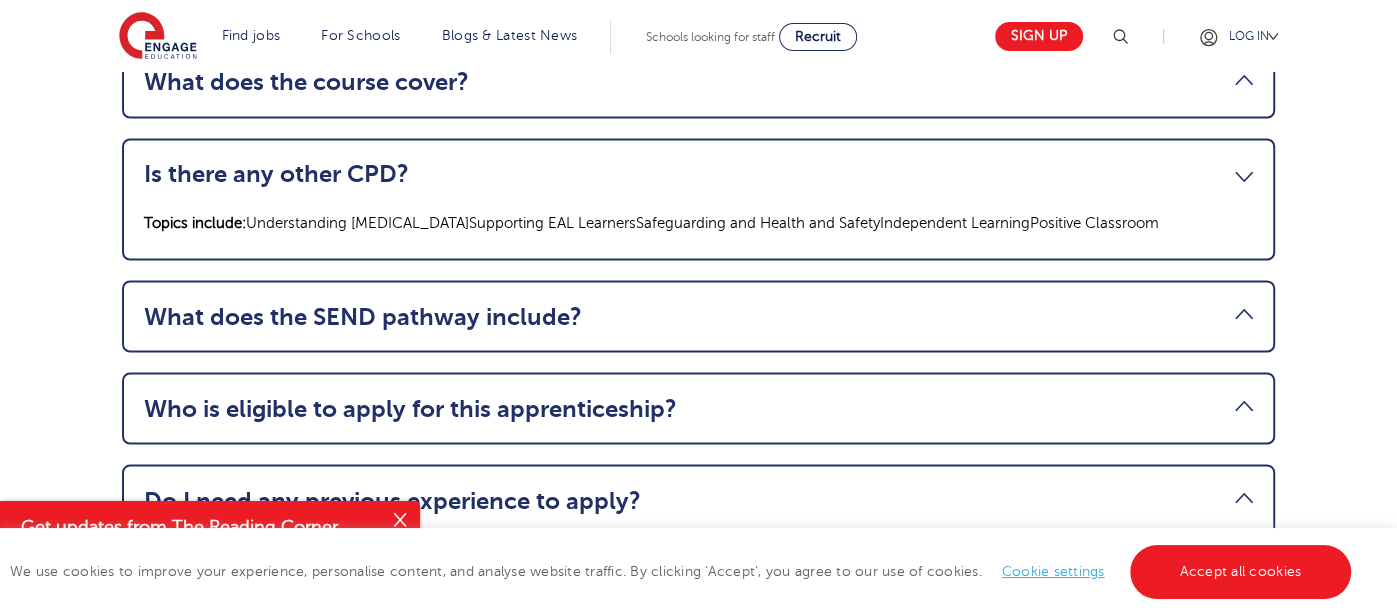 click on "Is there any other CPD?" at bounding box center [698, 174] 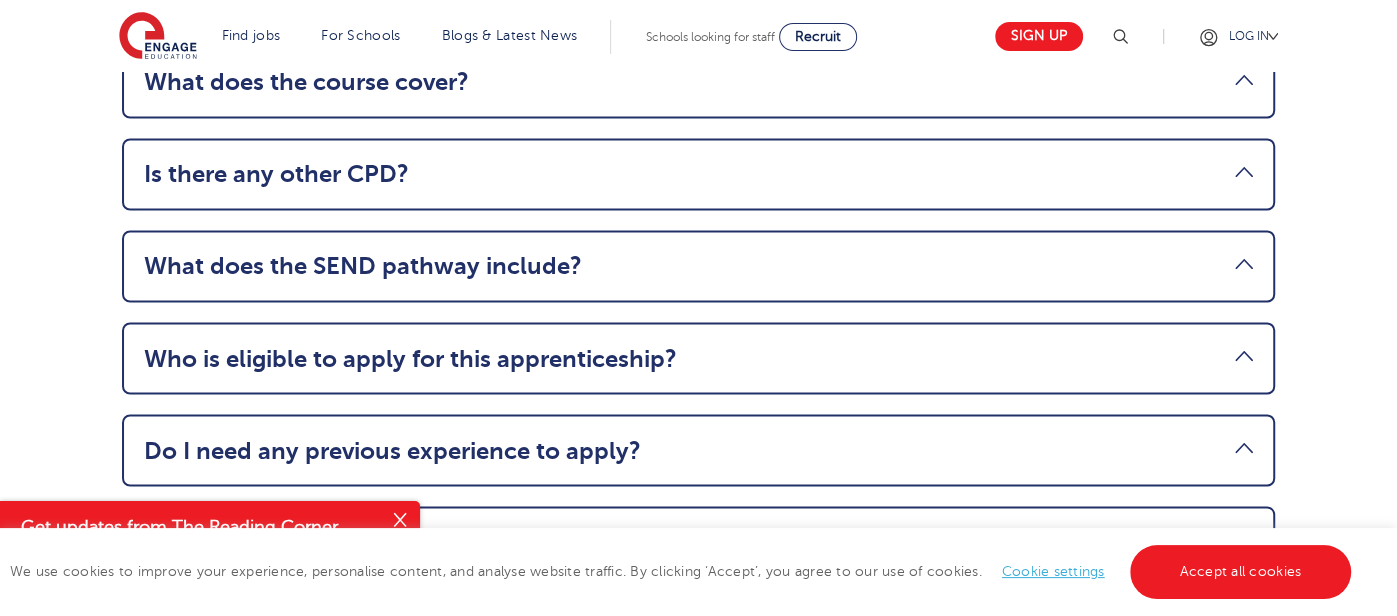 click on "What does the SEND pathway include?" at bounding box center [698, 266] 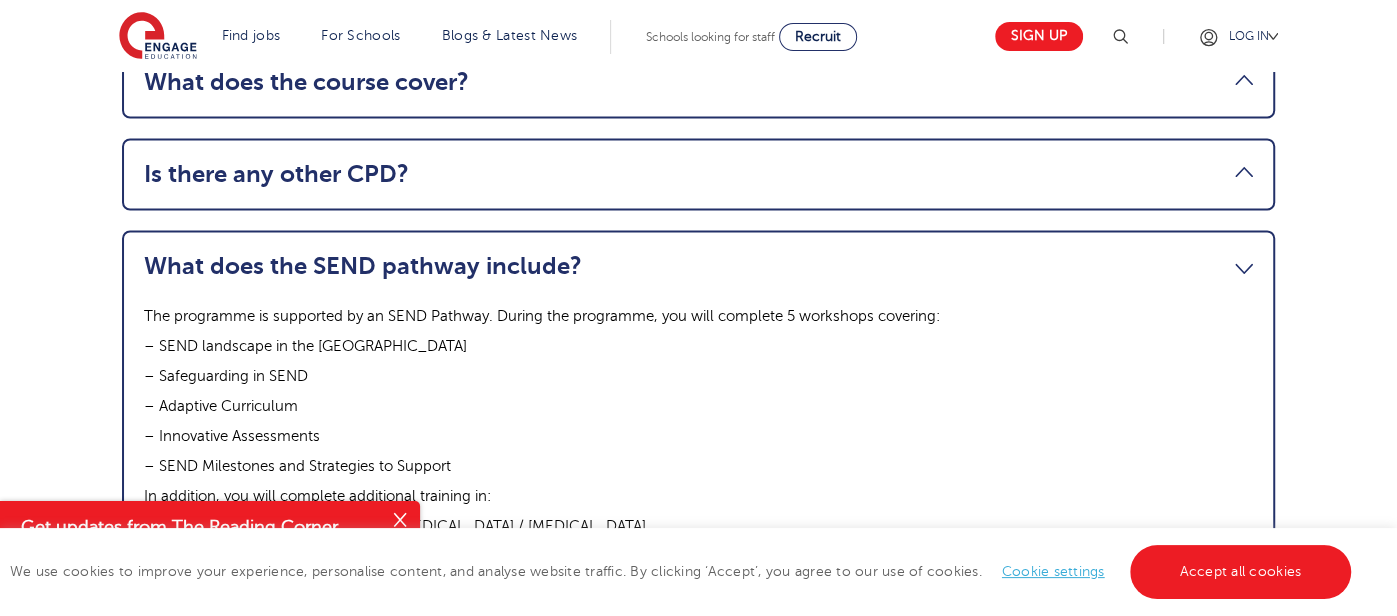 click on "What does the SEND pathway include?" at bounding box center [698, 266] 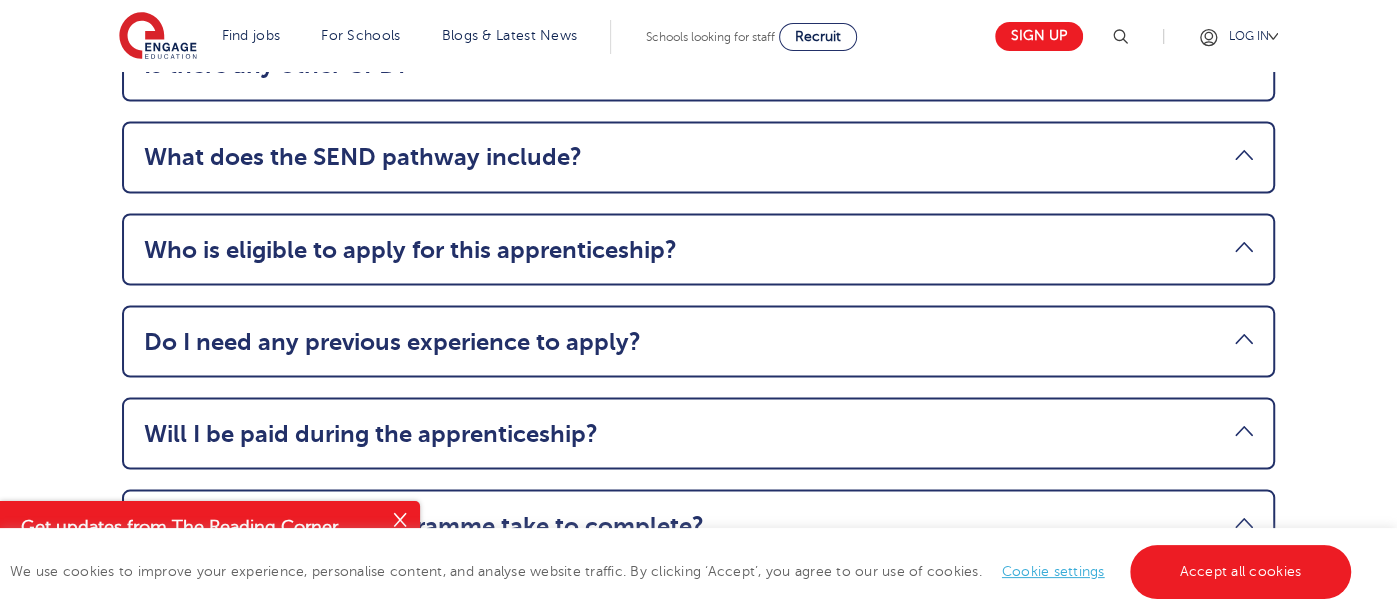 scroll, scrollTop: 2394, scrollLeft: 0, axis: vertical 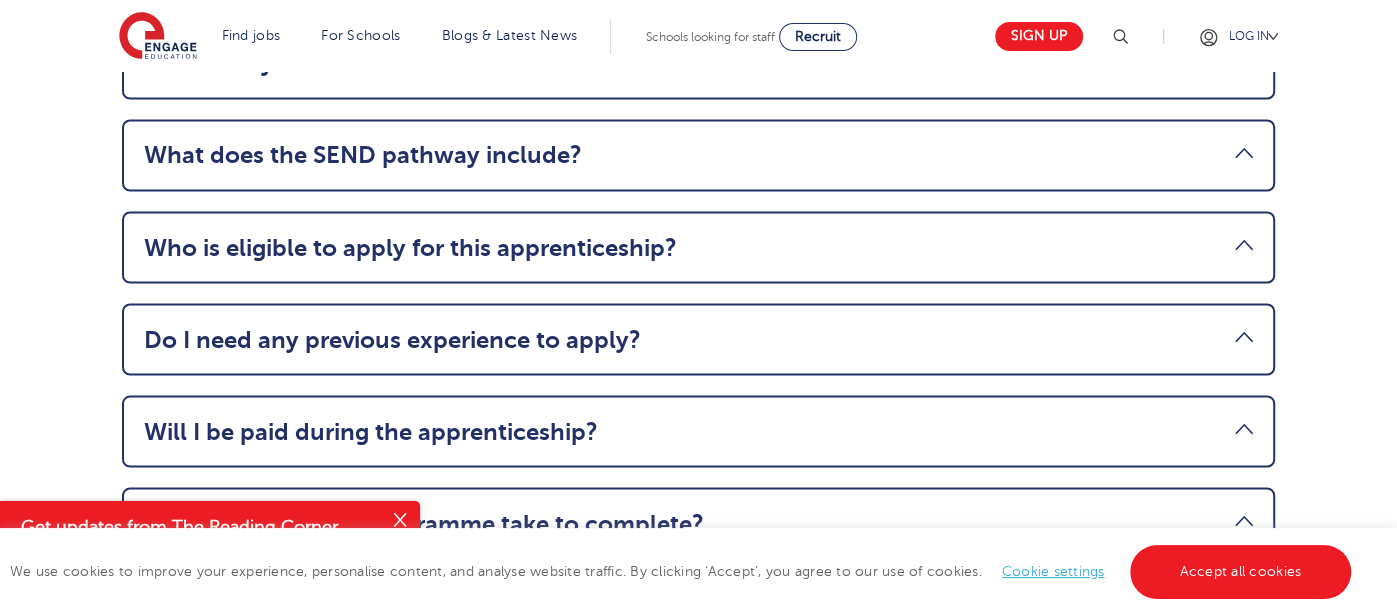 click on "Who is eligible to apply for this apprenticeship?" at bounding box center (698, 247) 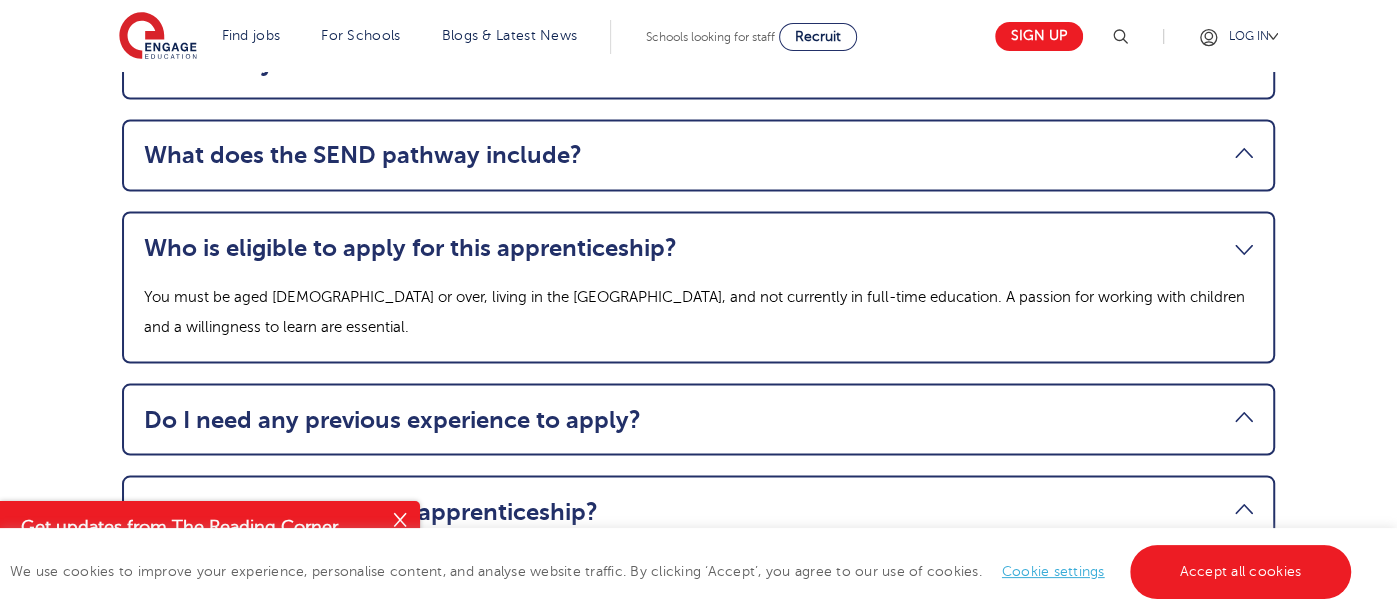 click on "Who is eligible to apply for this apprenticeship?" at bounding box center [698, 247] 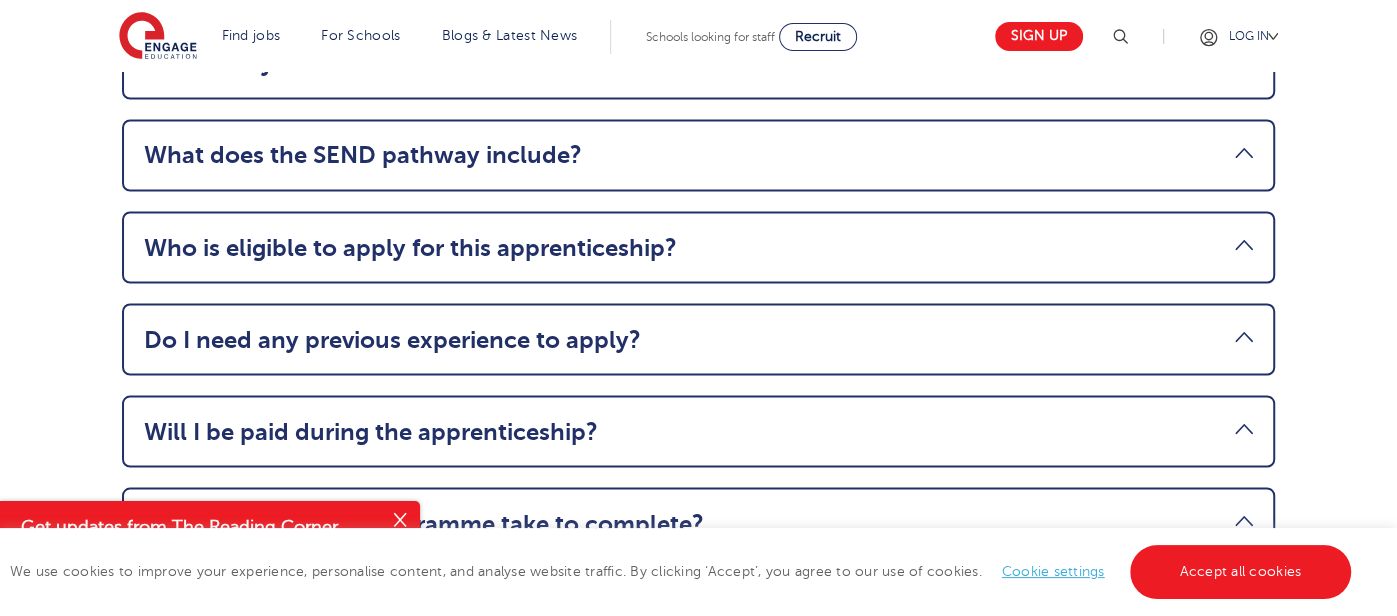 click on "Do I need any previous experience to apply?" at bounding box center (698, 339) 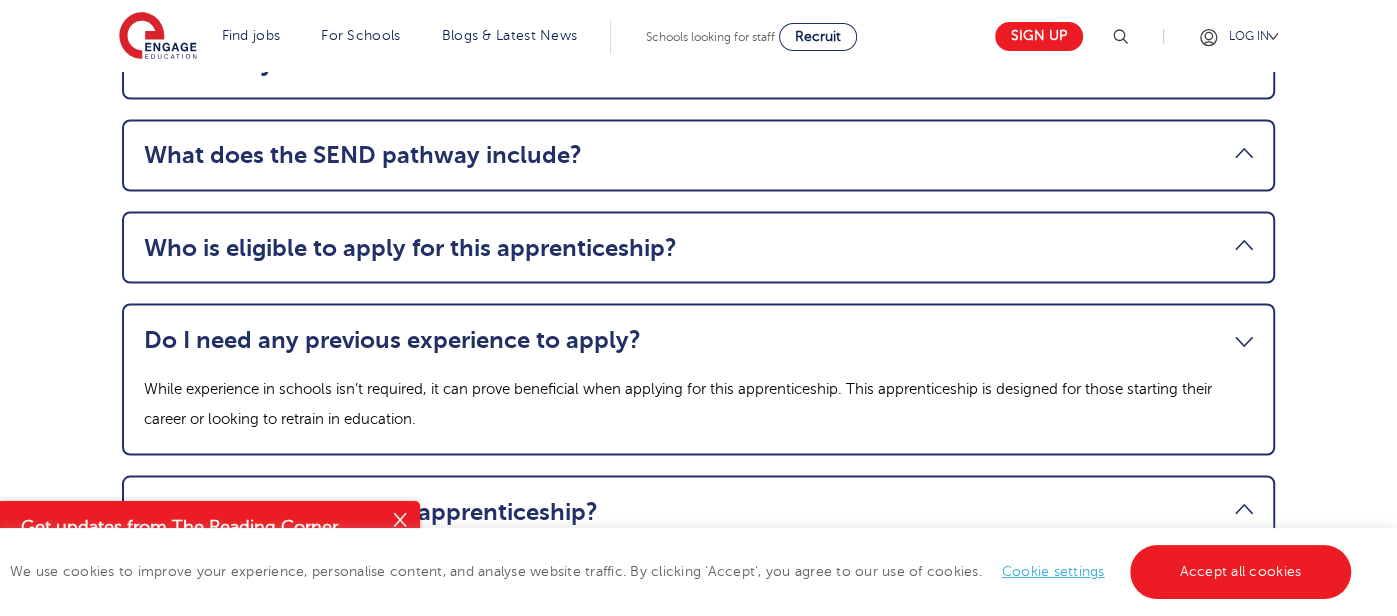 click on "Do I need any previous experience to apply?" at bounding box center [698, 339] 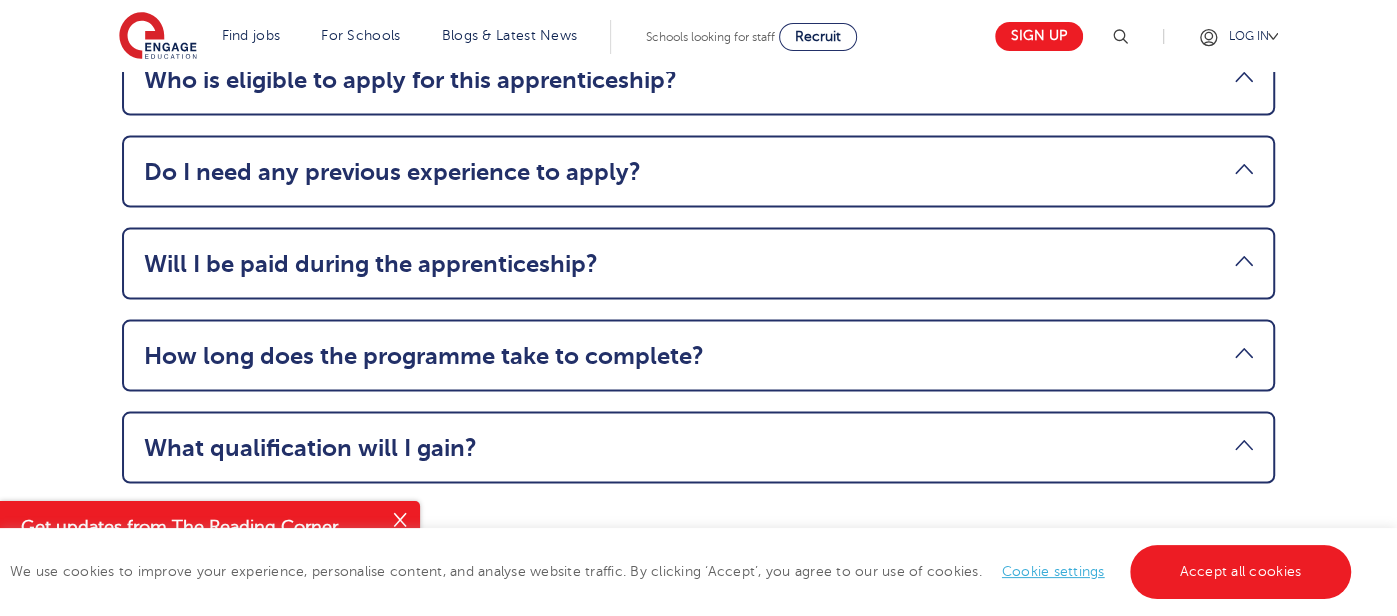scroll, scrollTop: 2567, scrollLeft: 0, axis: vertical 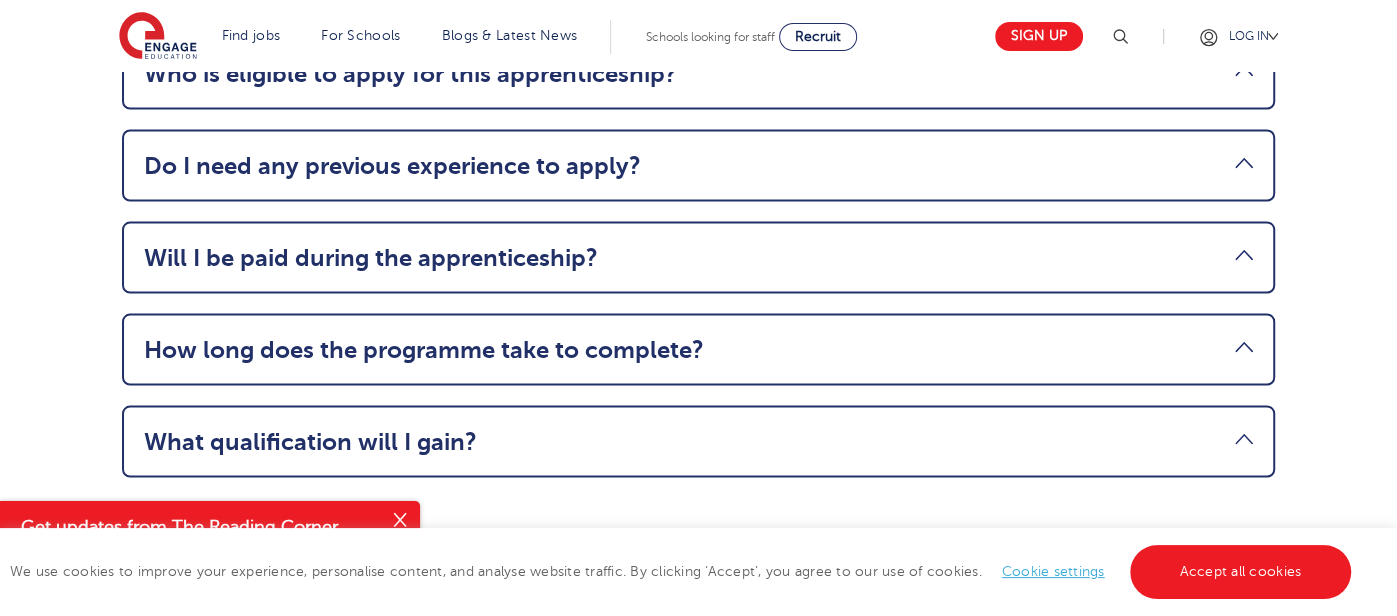 click on "Will I be paid during the apprenticeship? Yes, this is a full-time, paid role. You’ll receive a competitive salary above the standard apprenticeship minimum." at bounding box center [698, 258] 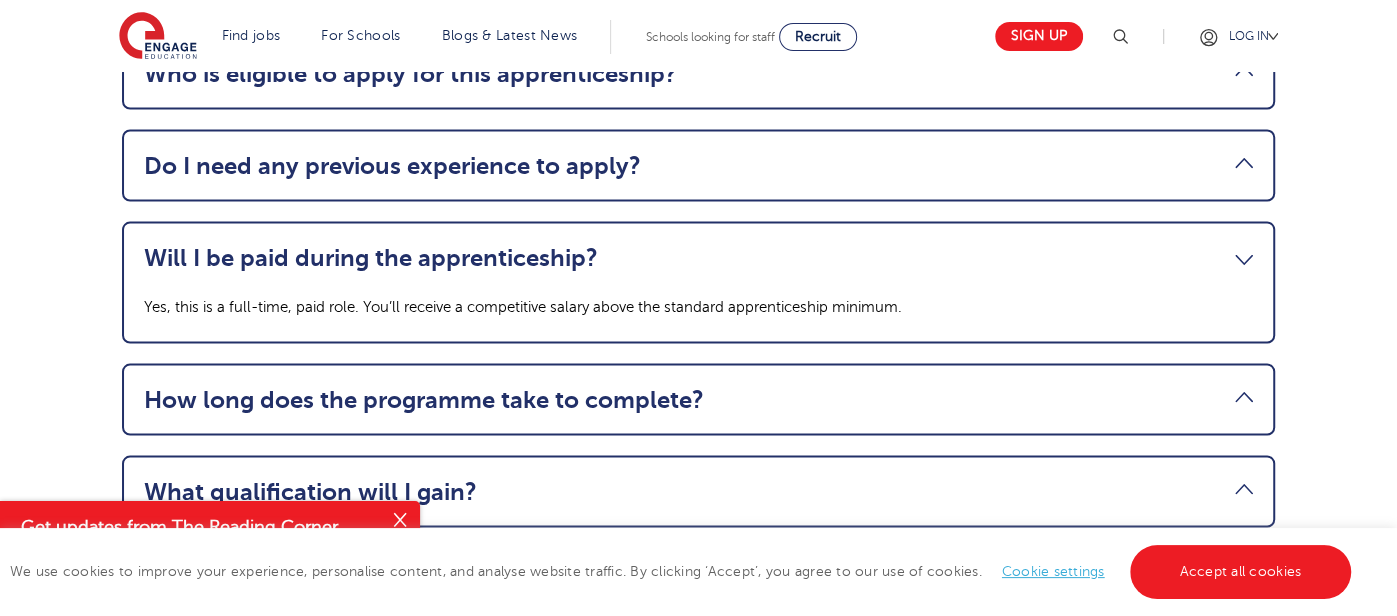 click on "Will I be paid during the apprenticeship?" at bounding box center (698, 258) 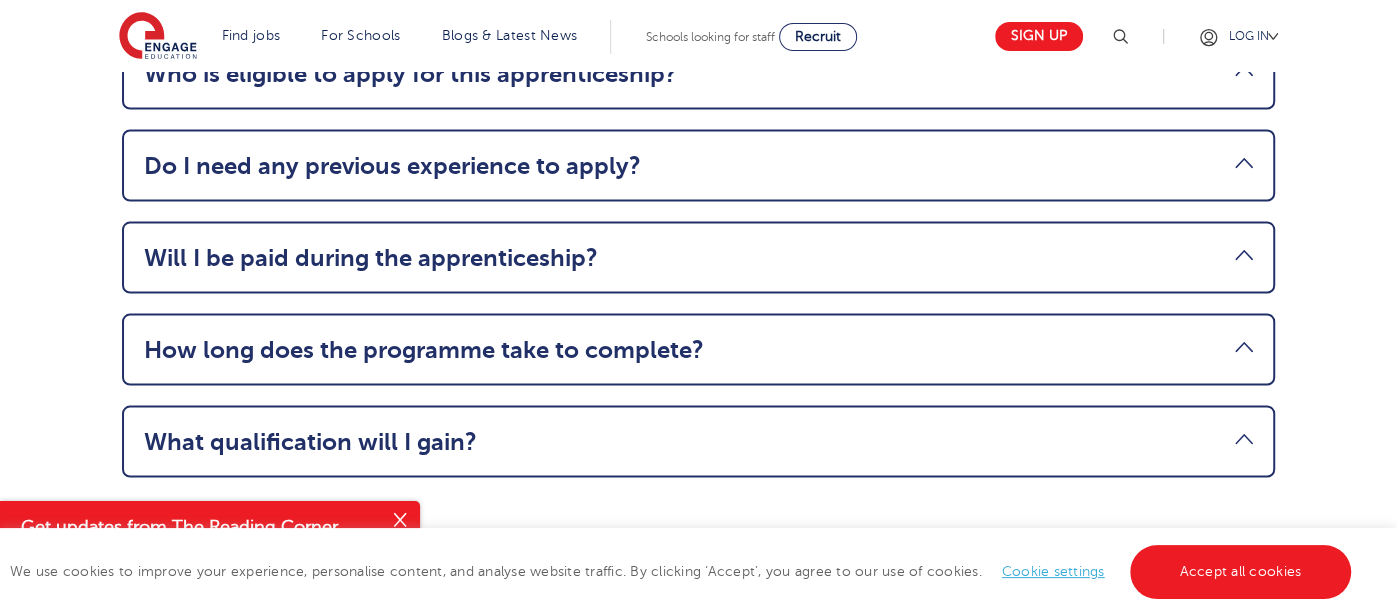 click on "How long does the programme take to complete?" at bounding box center (698, 350) 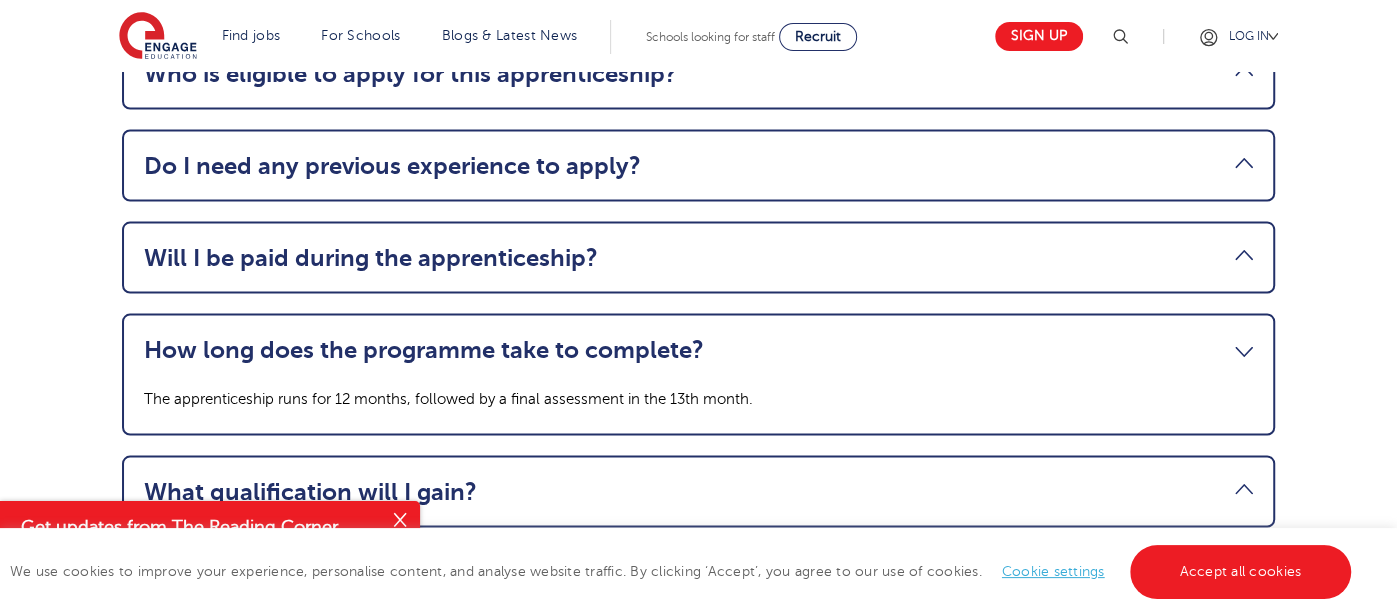 click on "How long does the programme take to complete?" at bounding box center (698, 350) 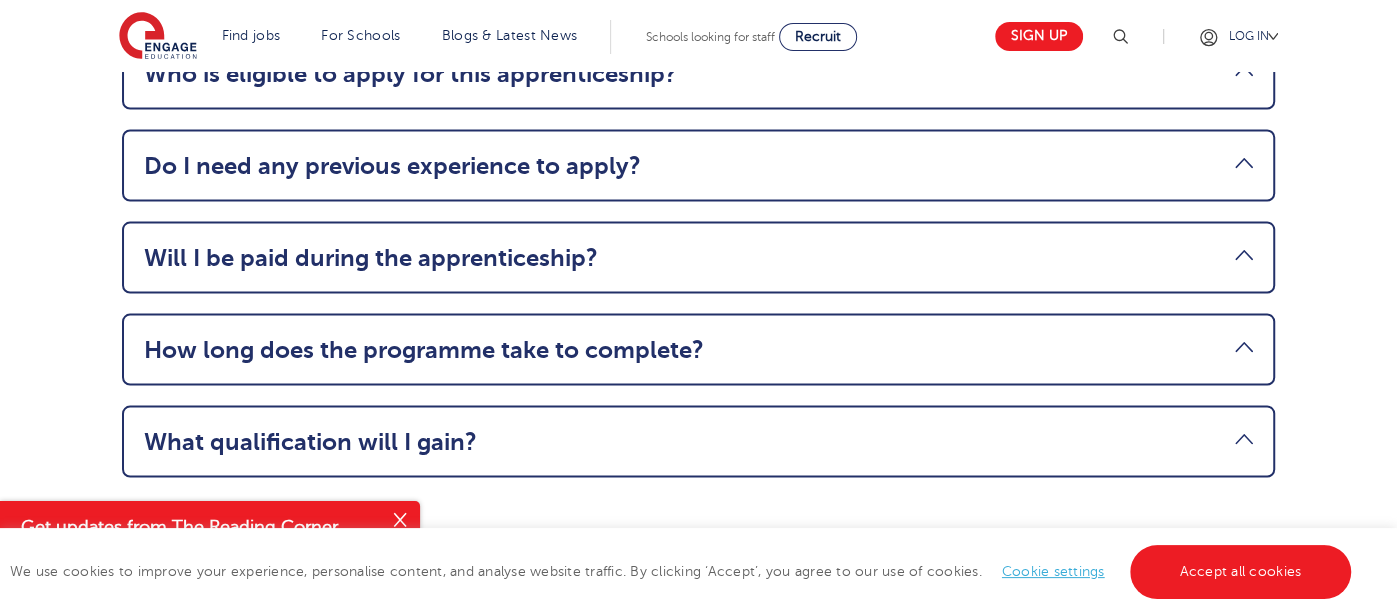 click on "How long does the programme take to complete?" at bounding box center (698, 350) 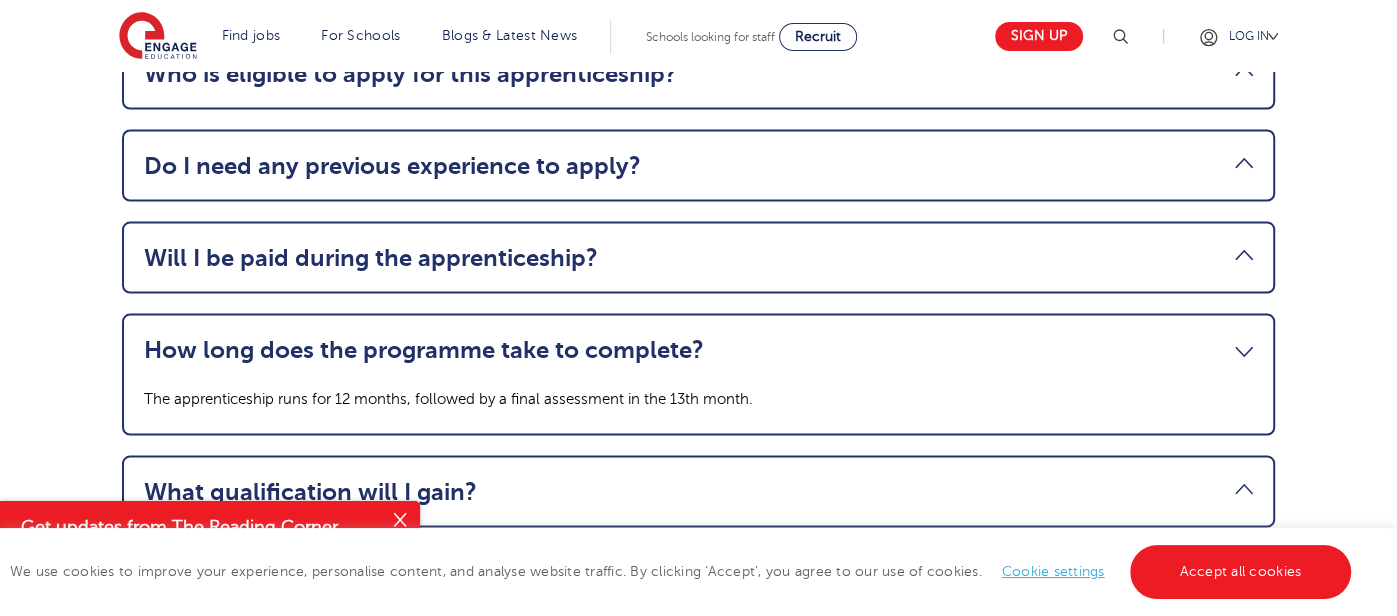click on "How long does the programme take to complete?" at bounding box center [698, 350] 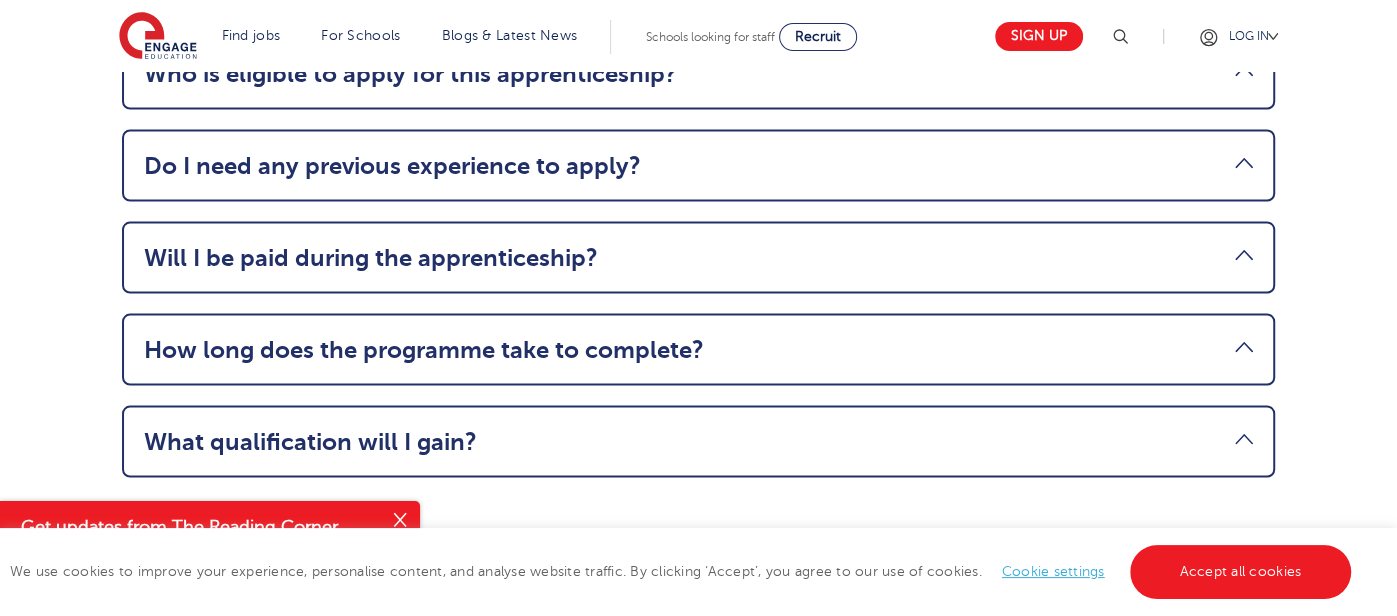 click on "What qualification will I gain?" at bounding box center [698, 442] 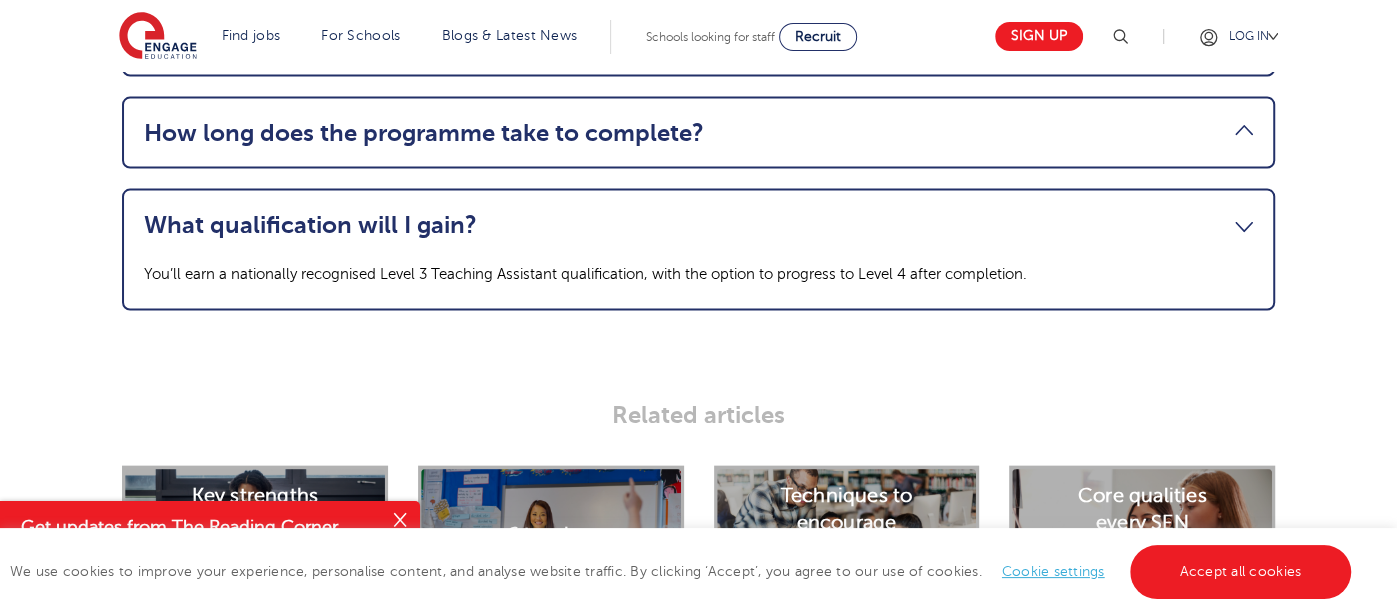 scroll, scrollTop: 2804, scrollLeft: 0, axis: vertical 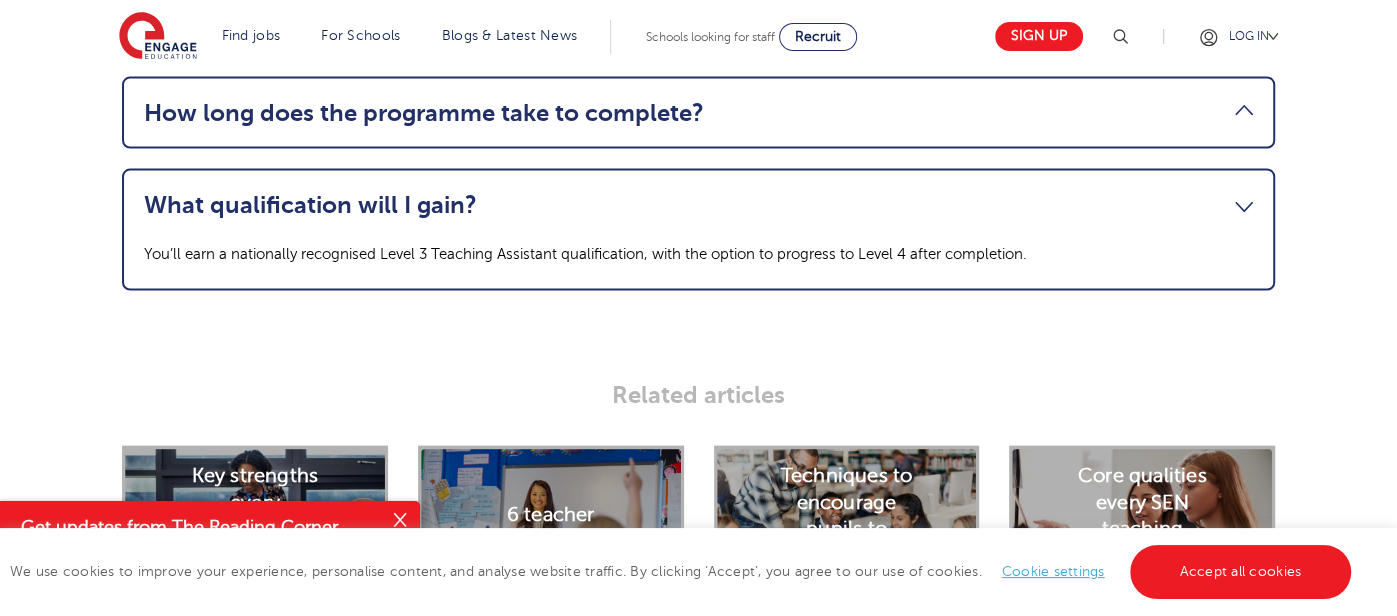 click on "What qualification will I gain? You’ll earn a nationally recognised Level 3 Teaching Assistant qualification, with the option to progress to Level 4 after completion." at bounding box center (698, 230) 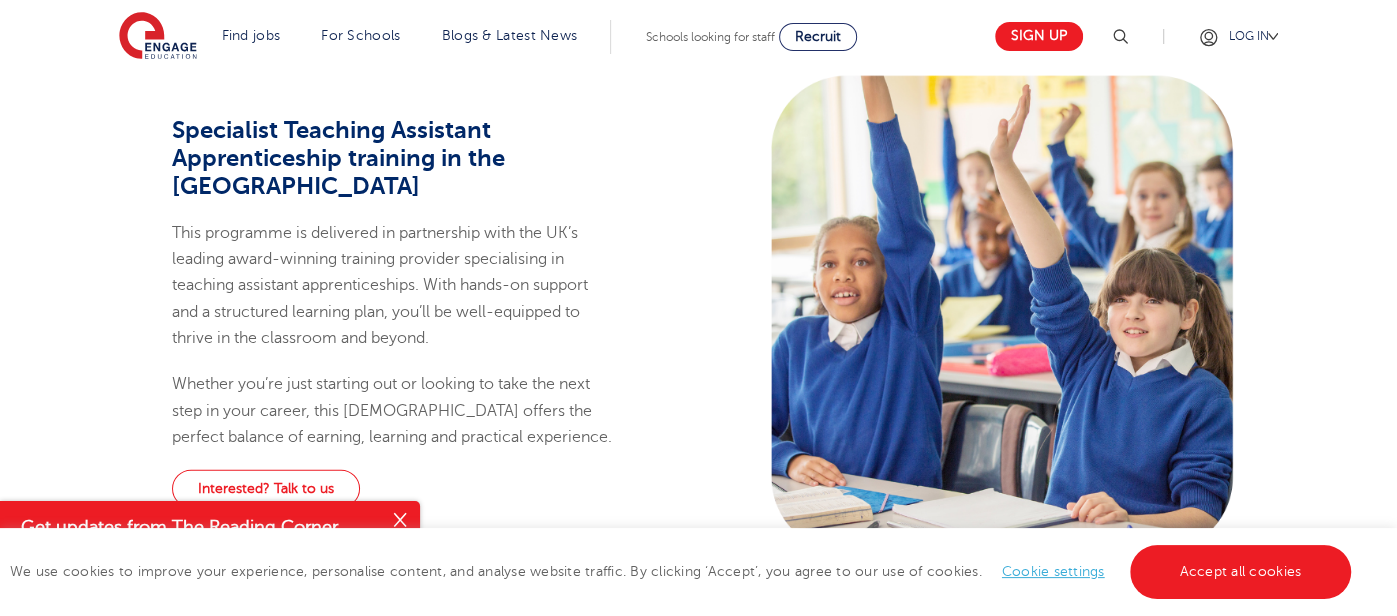 scroll, scrollTop: 1025, scrollLeft: 0, axis: vertical 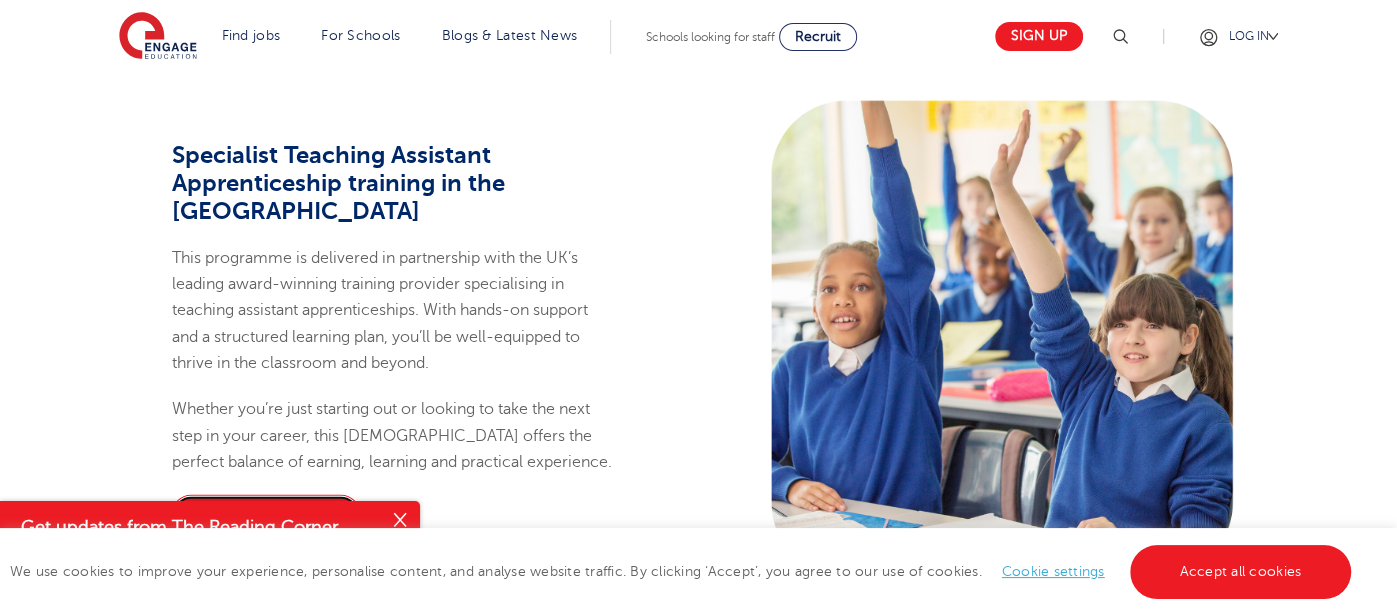 click on "Interested? Talk to us" at bounding box center (266, 513) 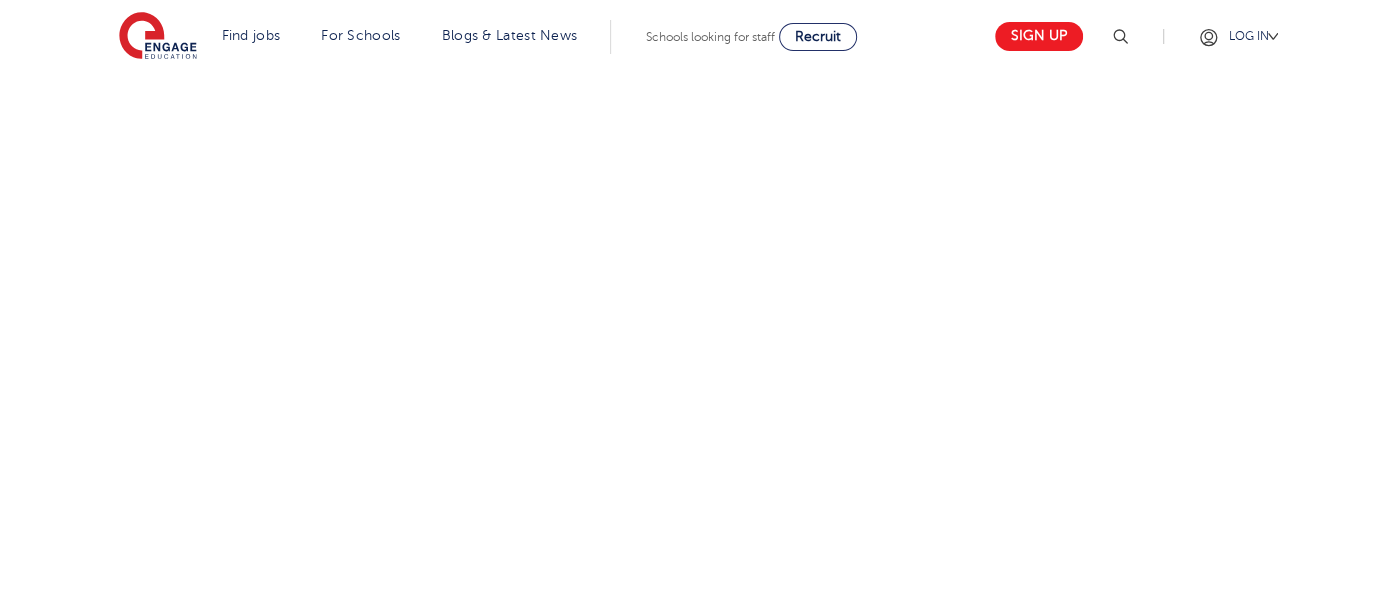 scroll, scrollTop: 205, scrollLeft: 0, axis: vertical 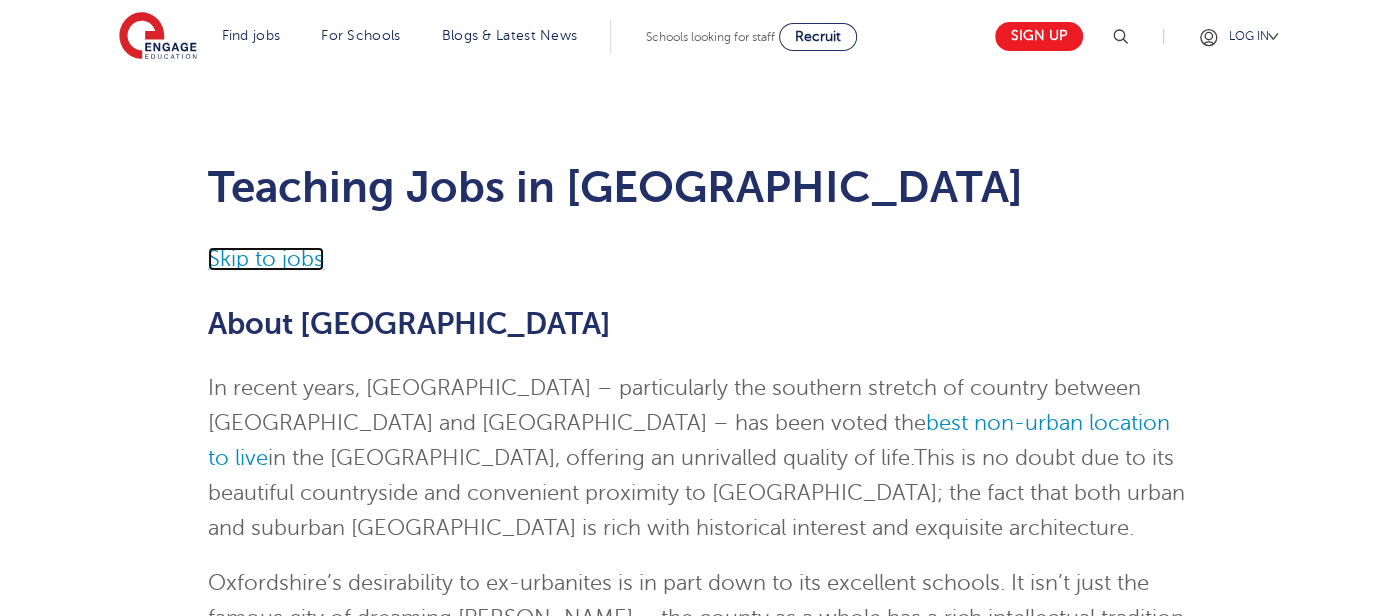 click on "Skip to jobs" at bounding box center (266, 259) 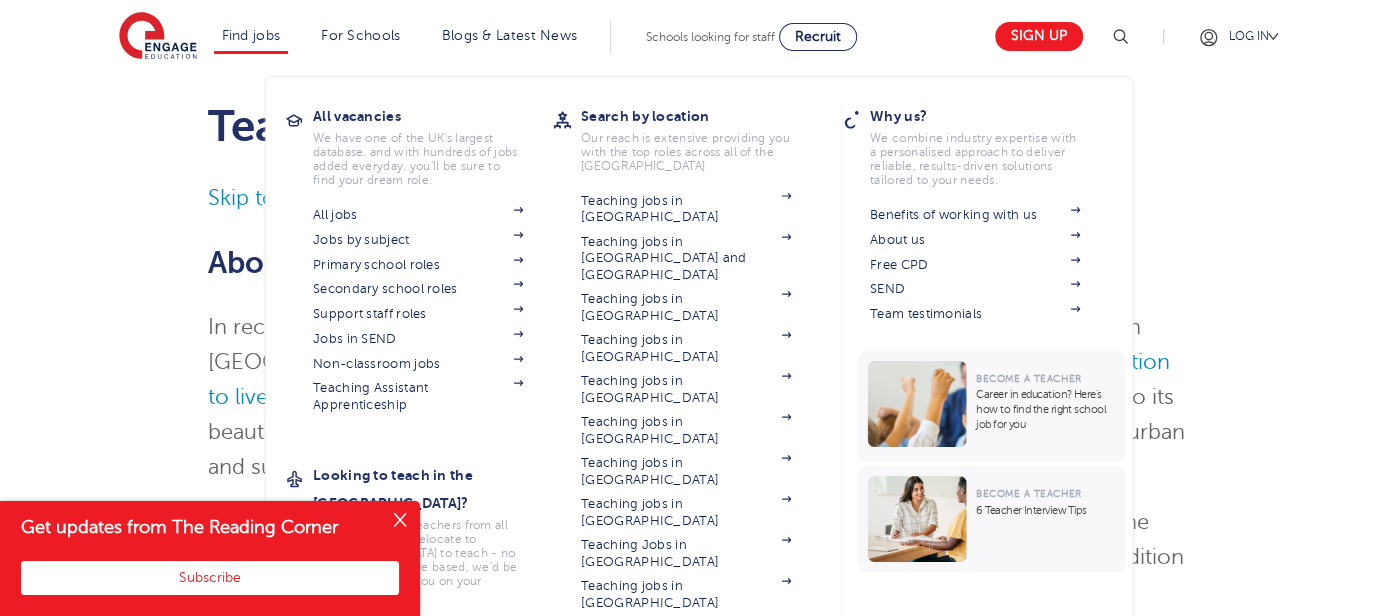 scroll, scrollTop: 69, scrollLeft: 0, axis: vertical 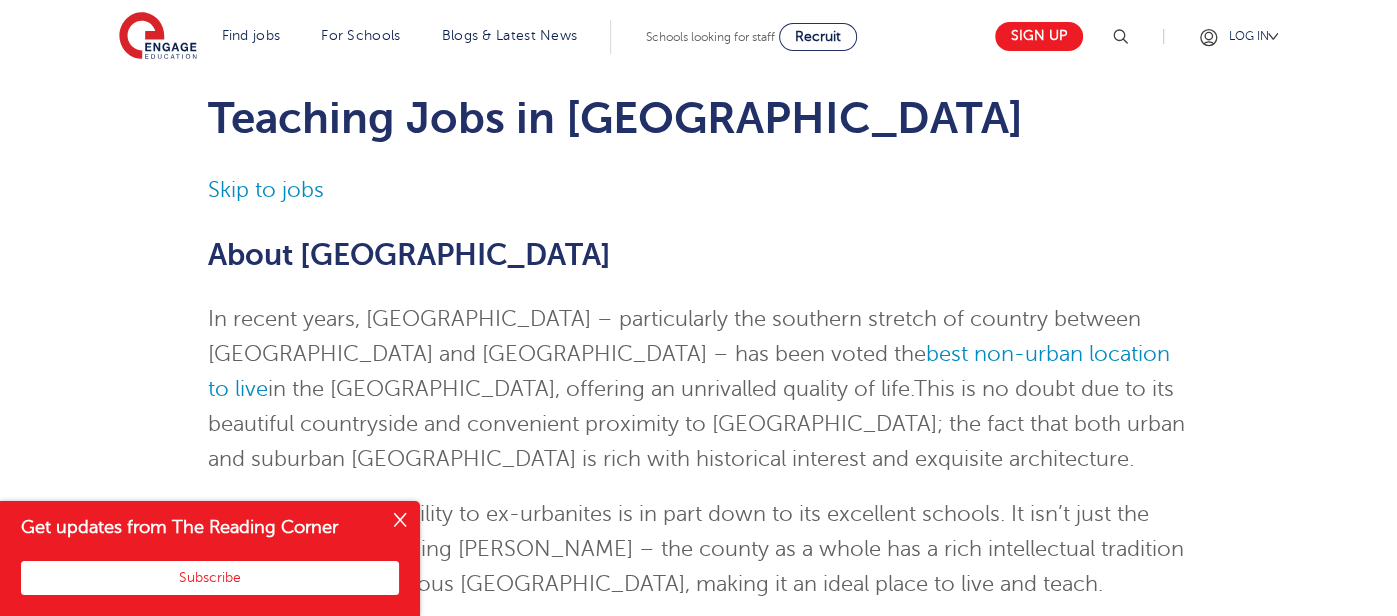 click at bounding box center (400, 521) 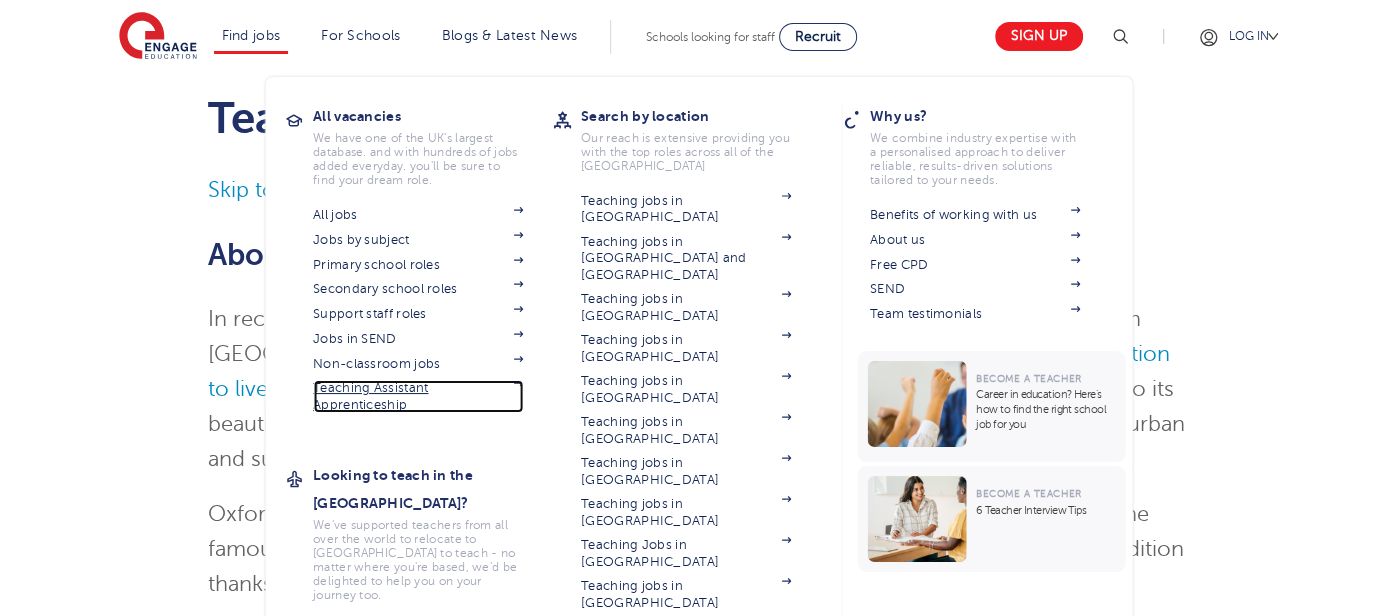 click on "Teaching Assistant Apprenticeship" at bounding box center (418, 396) 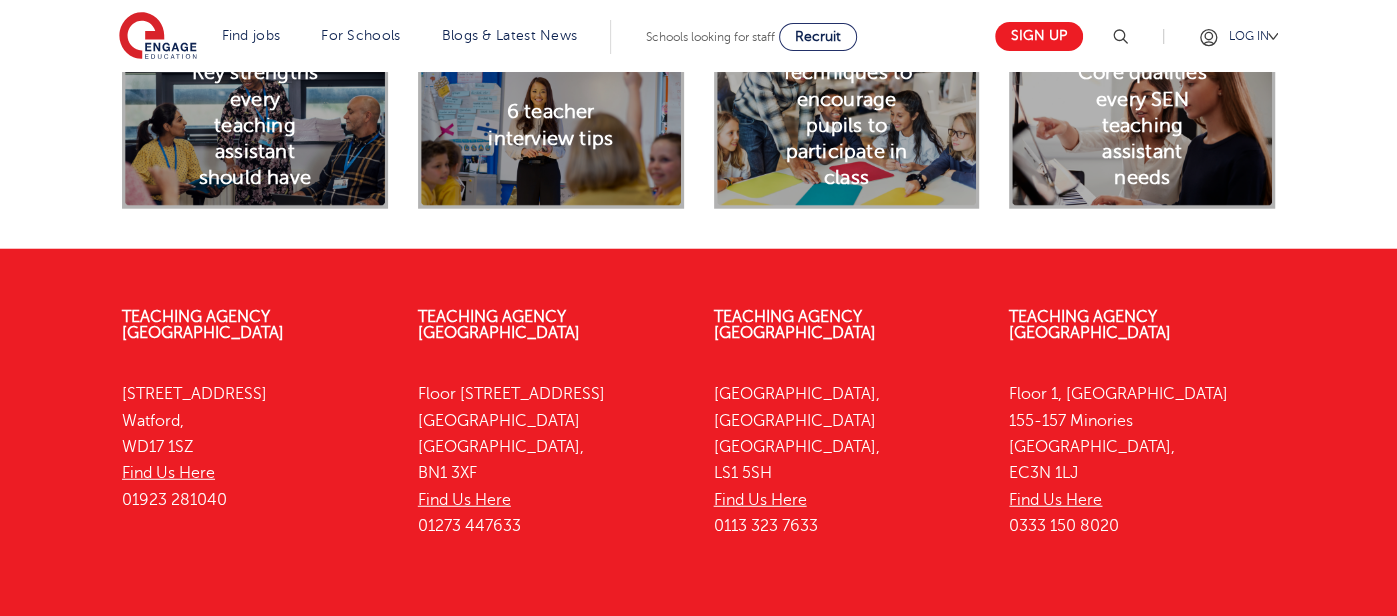 scroll, scrollTop: 3513, scrollLeft: 0, axis: vertical 